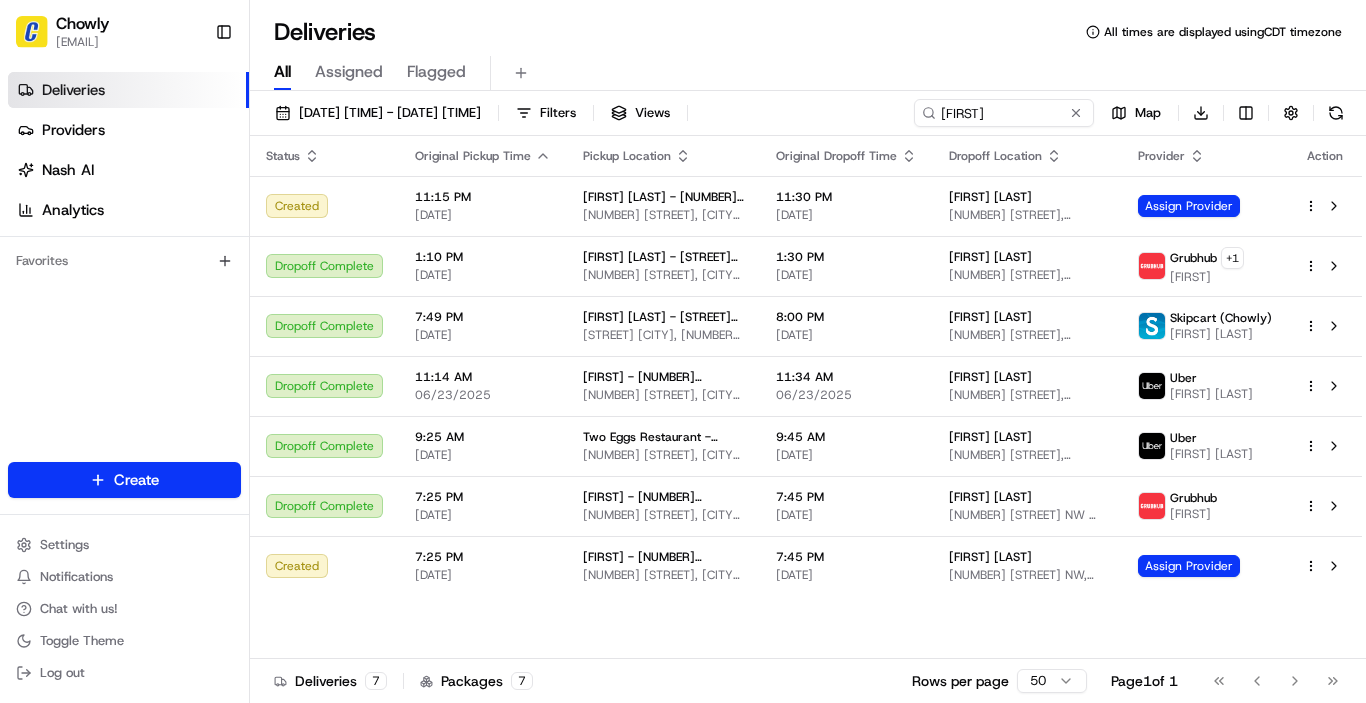 scroll, scrollTop: 0, scrollLeft: 0, axis: both 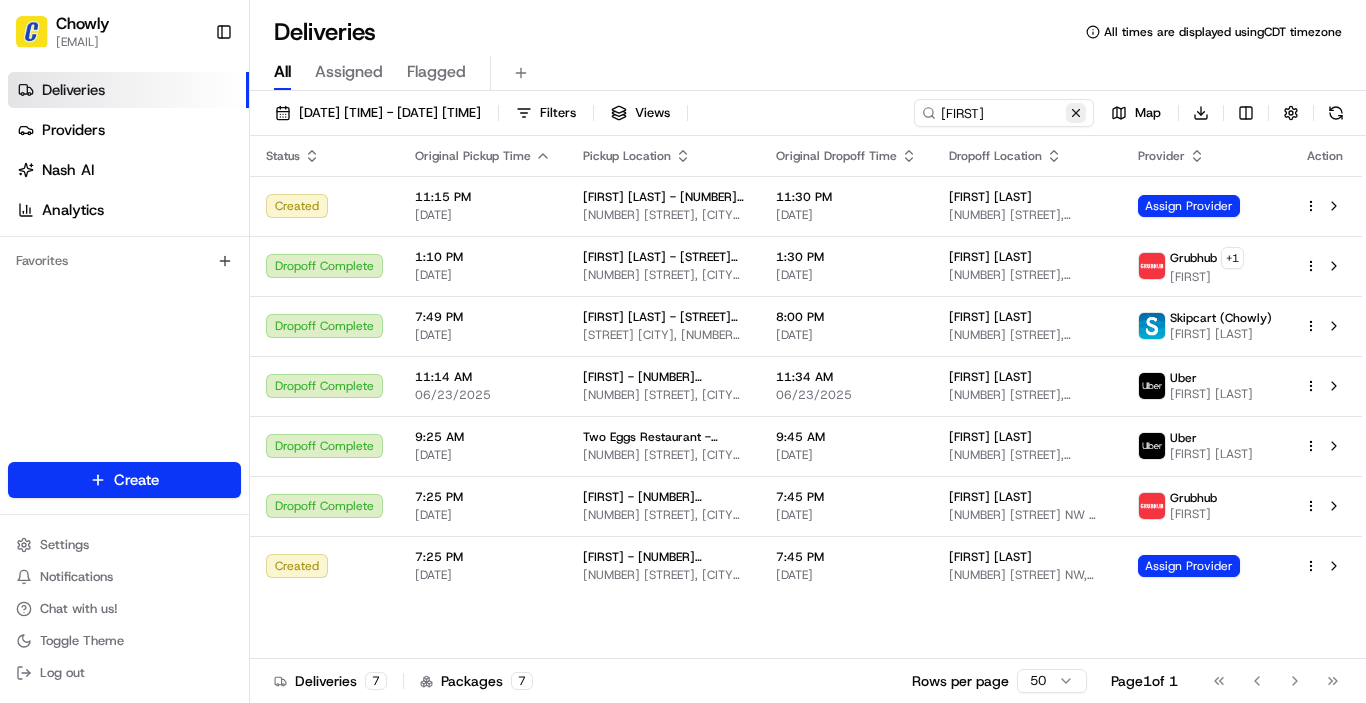 click at bounding box center (1076, 113) 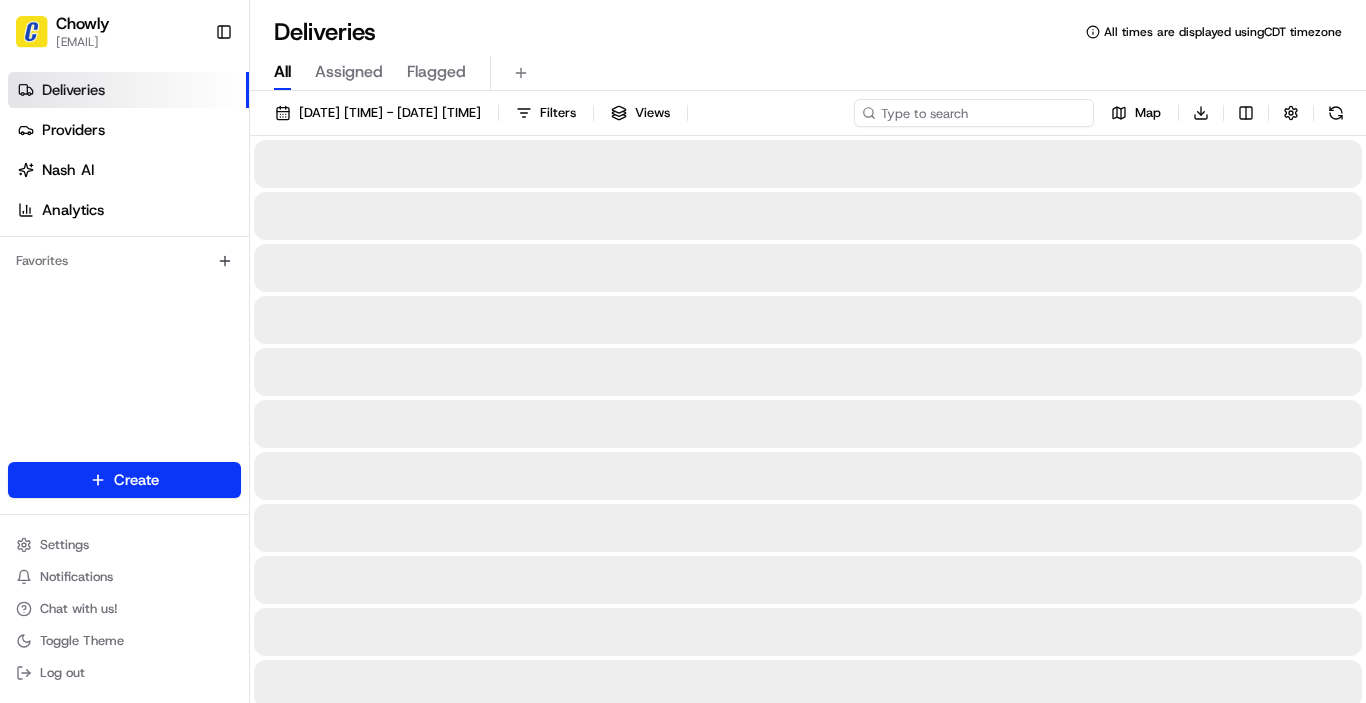 click at bounding box center [974, 113] 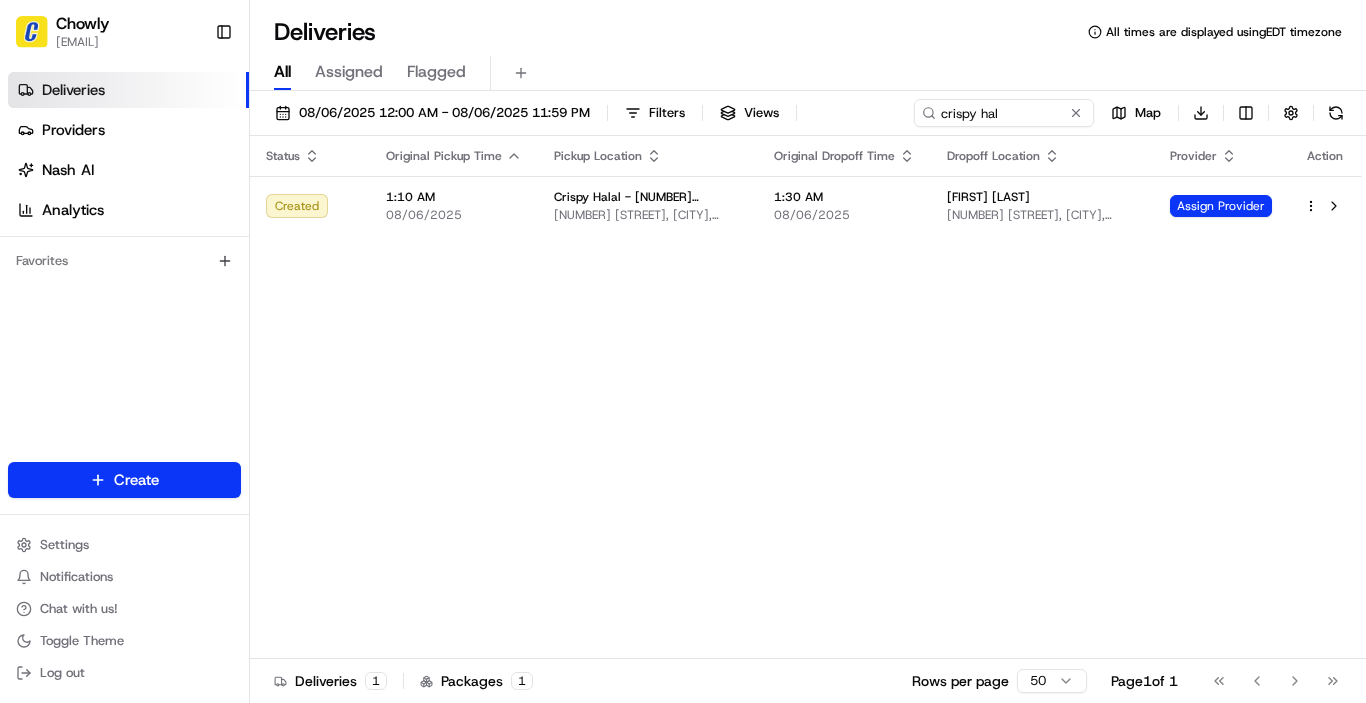 scroll, scrollTop: 0, scrollLeft: 0, axis: both 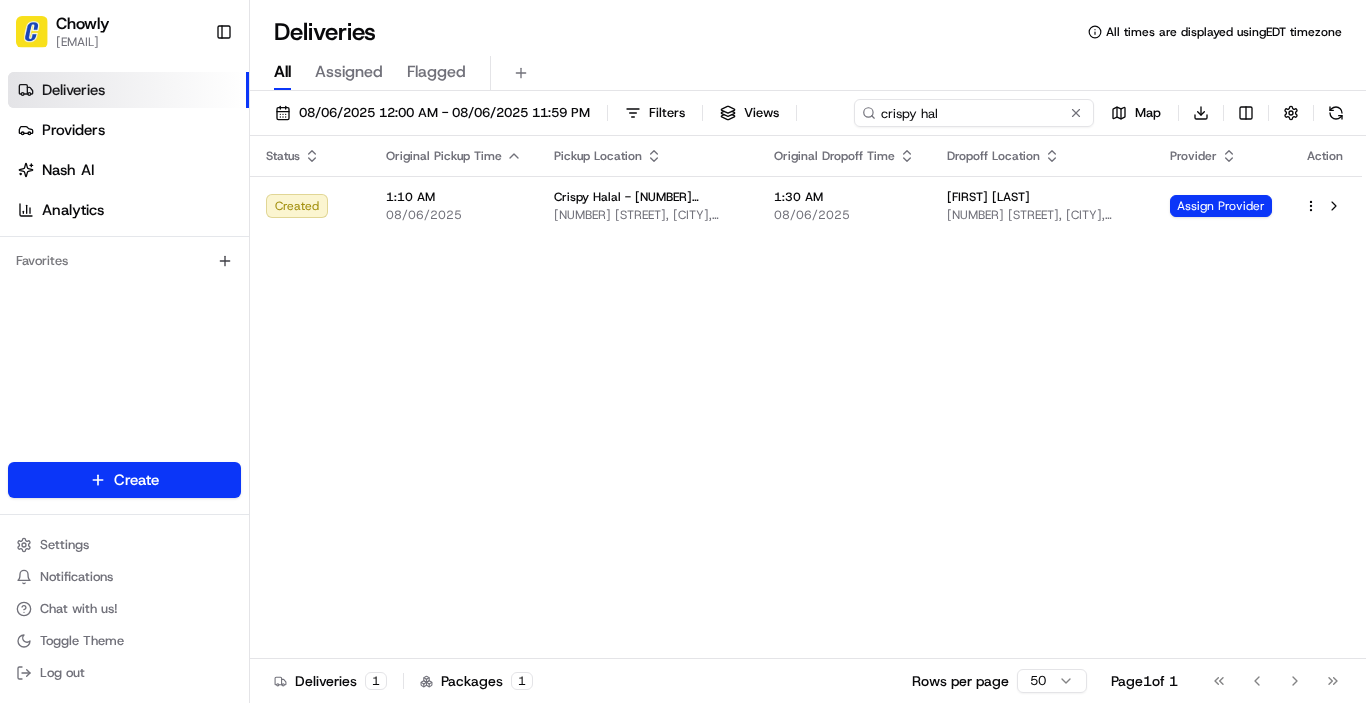 click on "crispy hal" at bounding box center [974, 113] 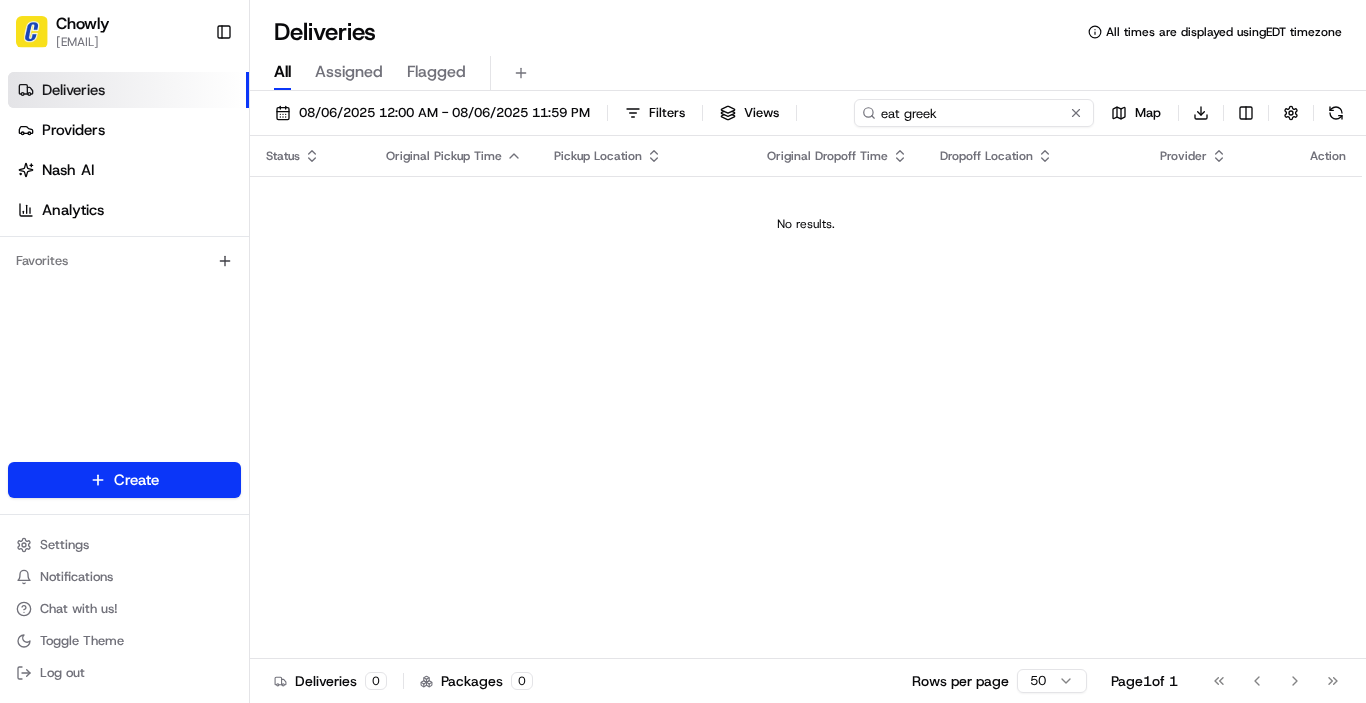 click on "eat greek" at bounding box center [974, 113] 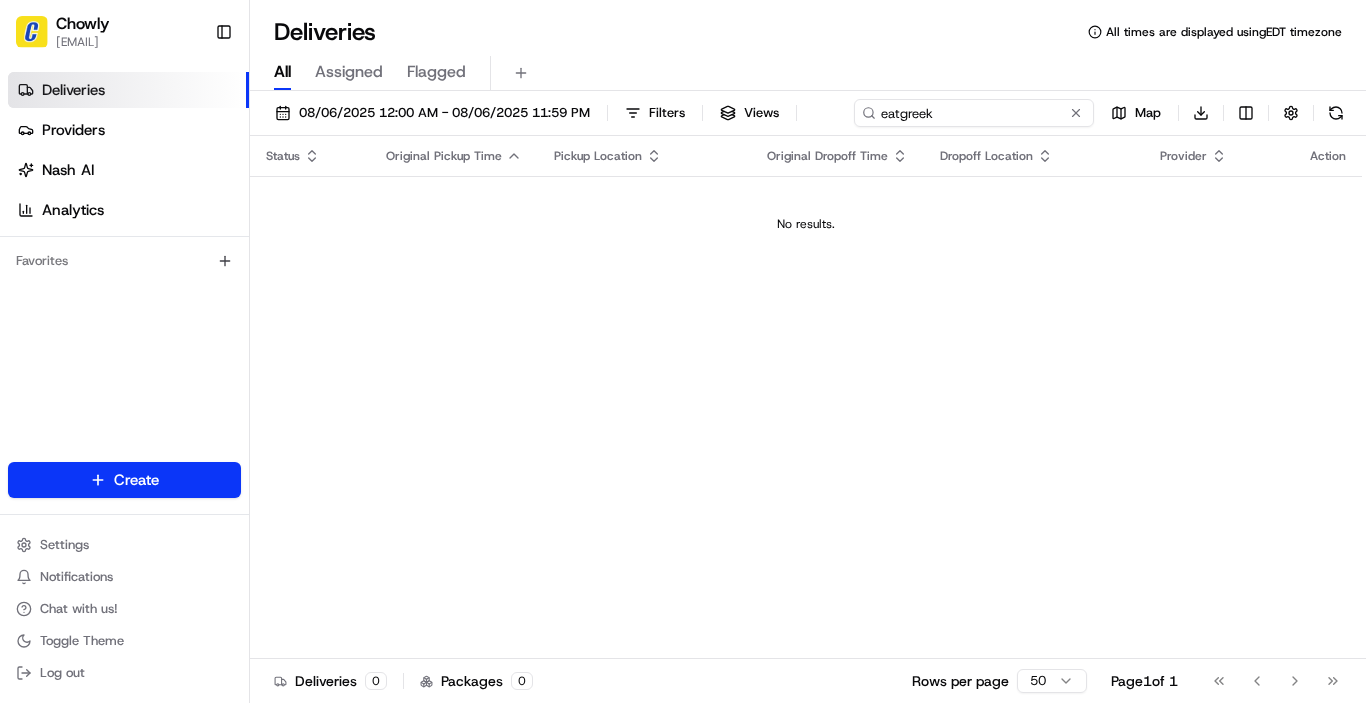 type on "eatgreek" 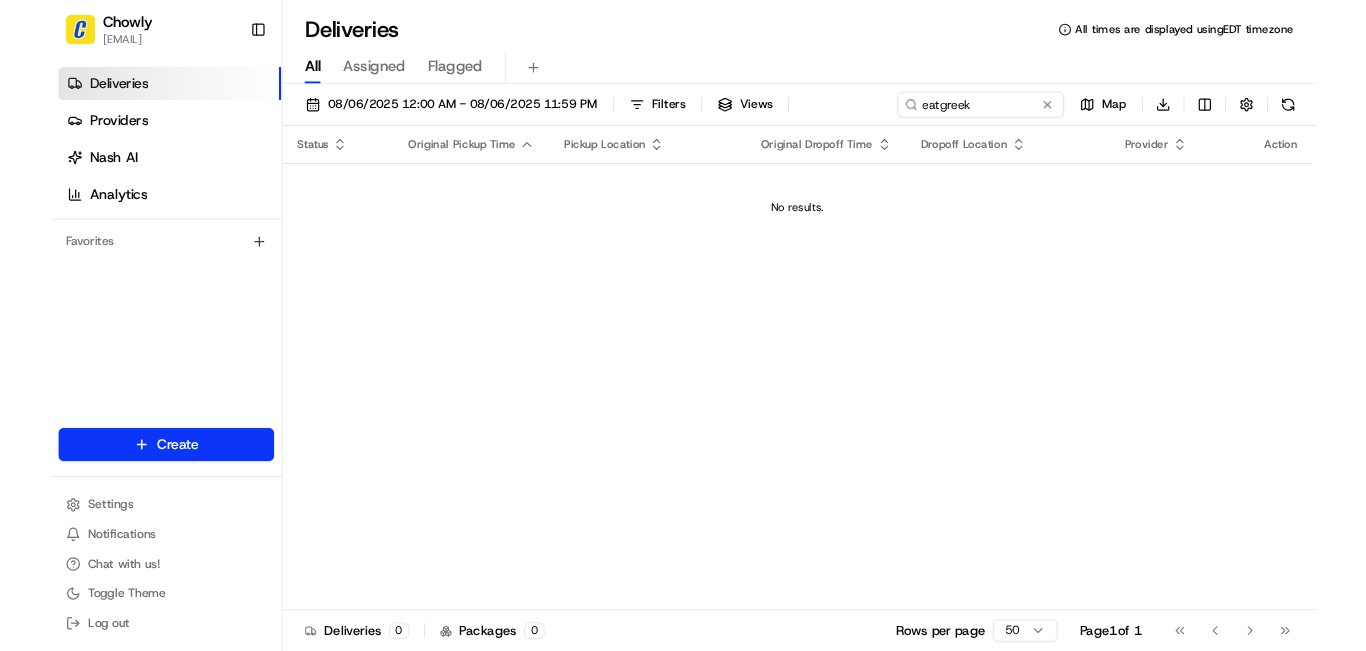 scroll, scrollTop: 0, scrollLeft: 0, axis: both 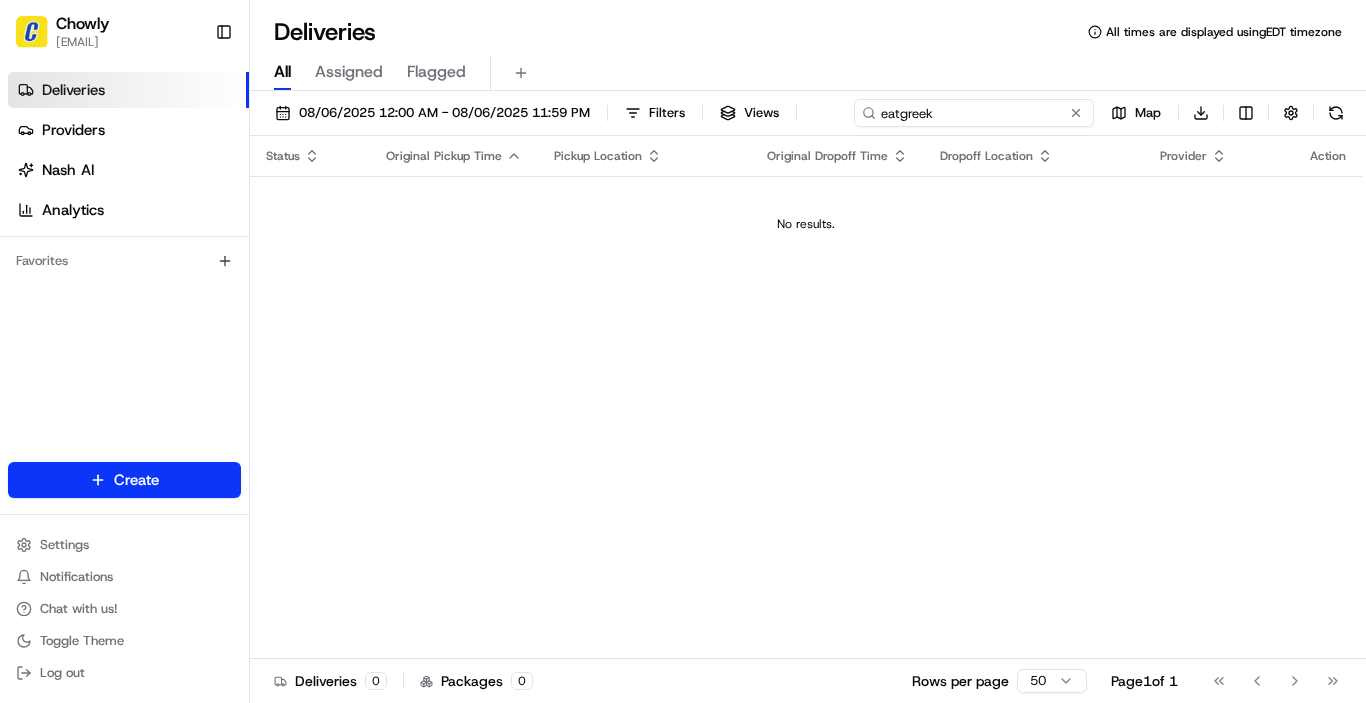 click on "eatgreek" at bounding box center [974, 113] 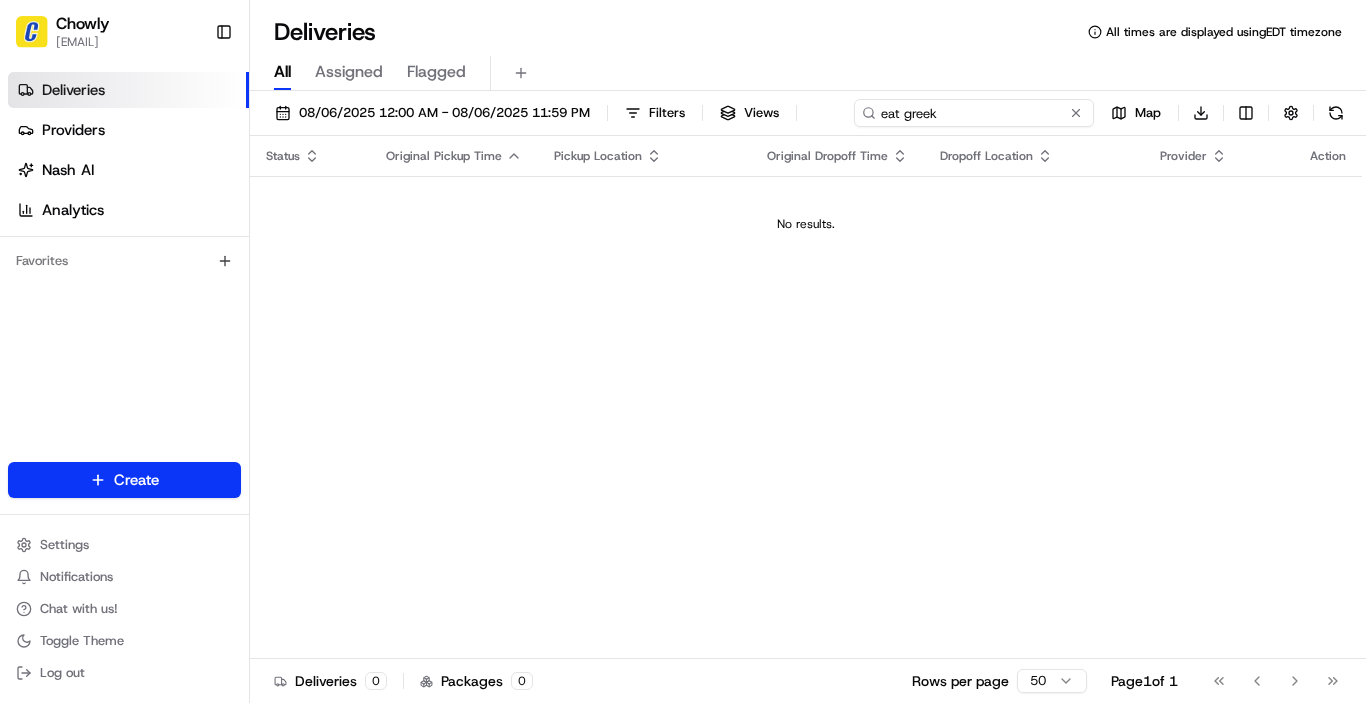 type on "eat greek" 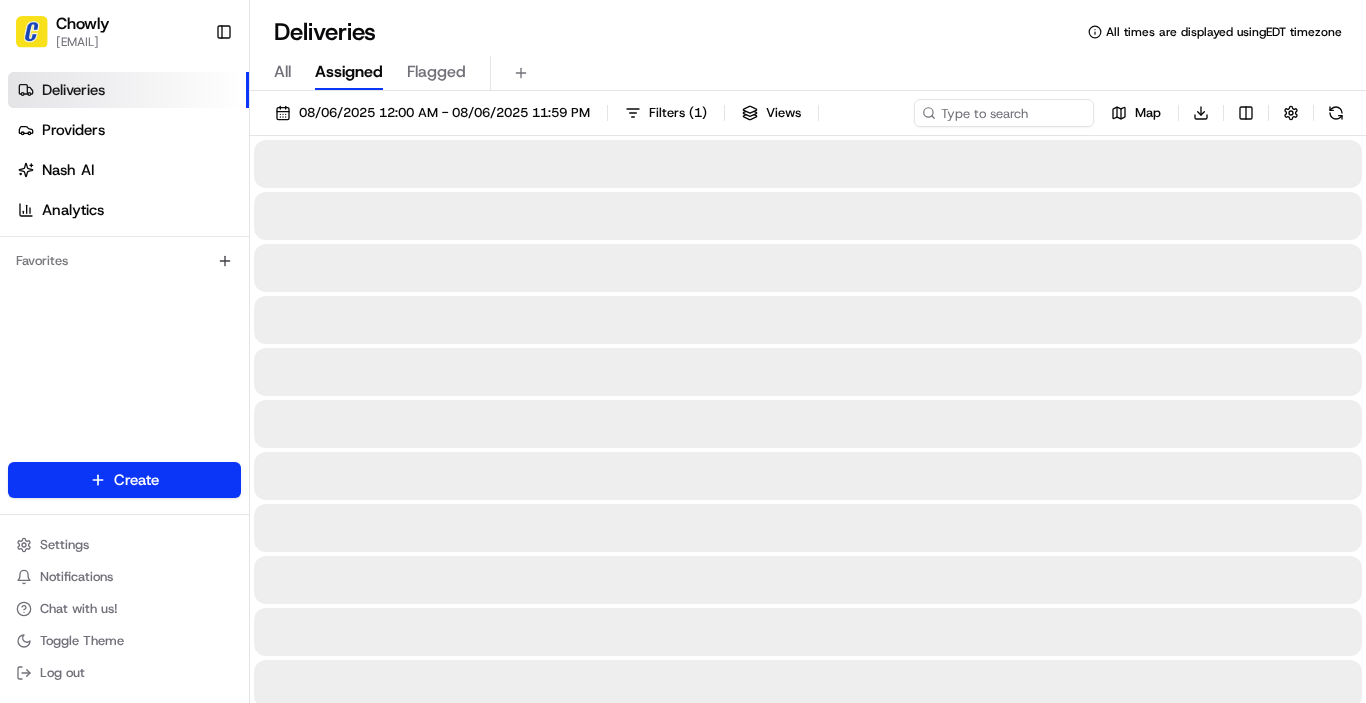 click on "Assigned" at bounding box center [349, 72] 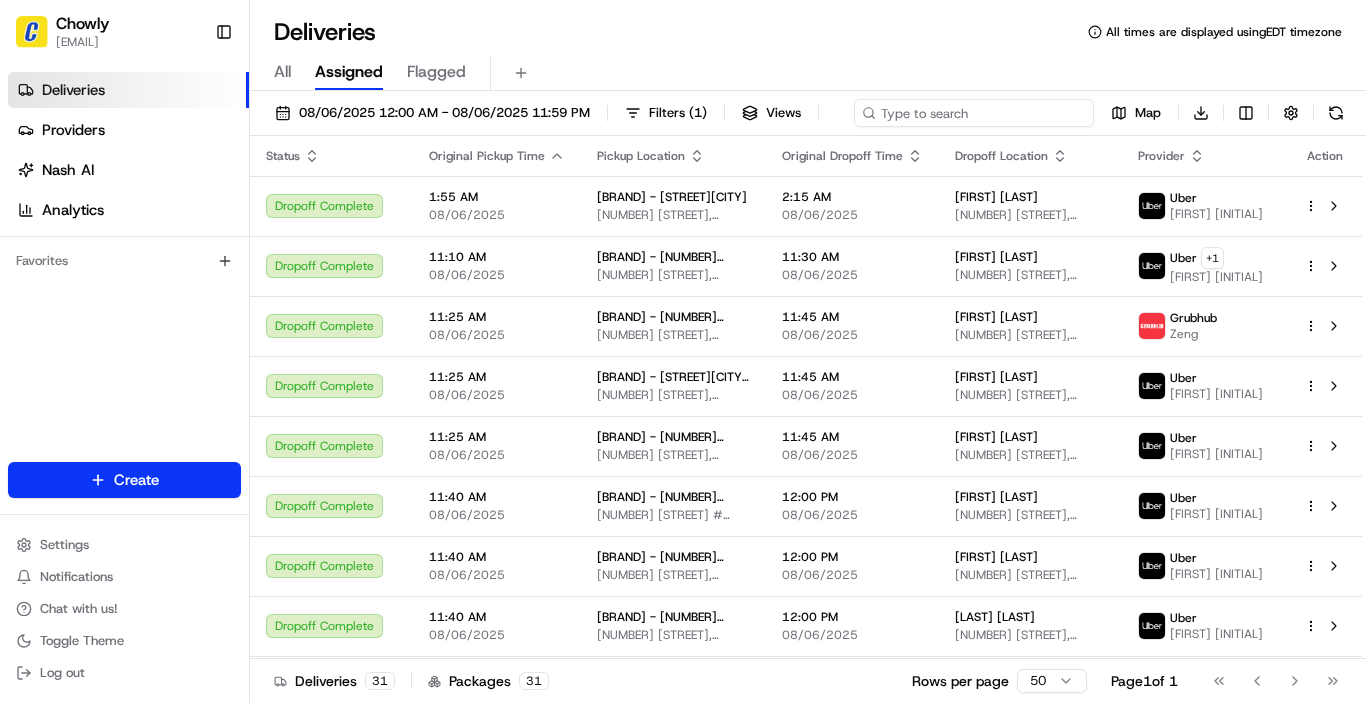 click at bounding box center [974, 113] 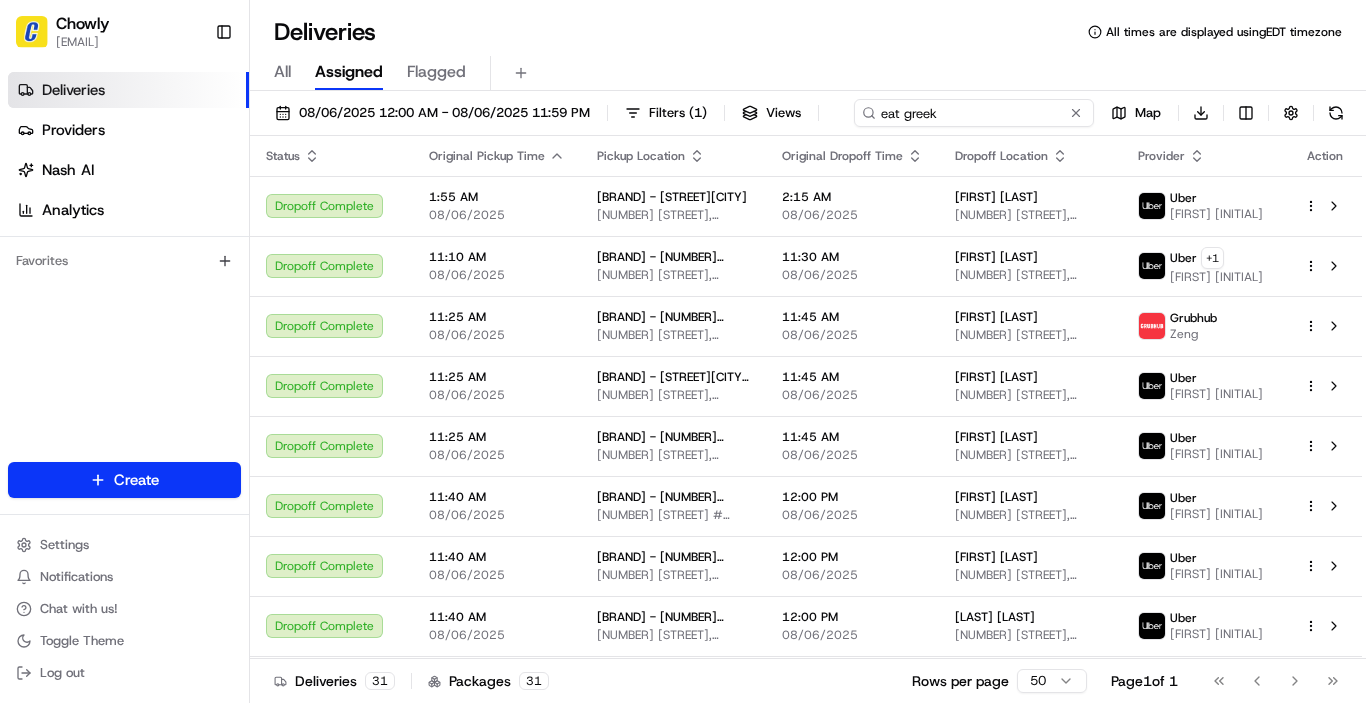 type on "eat greek" 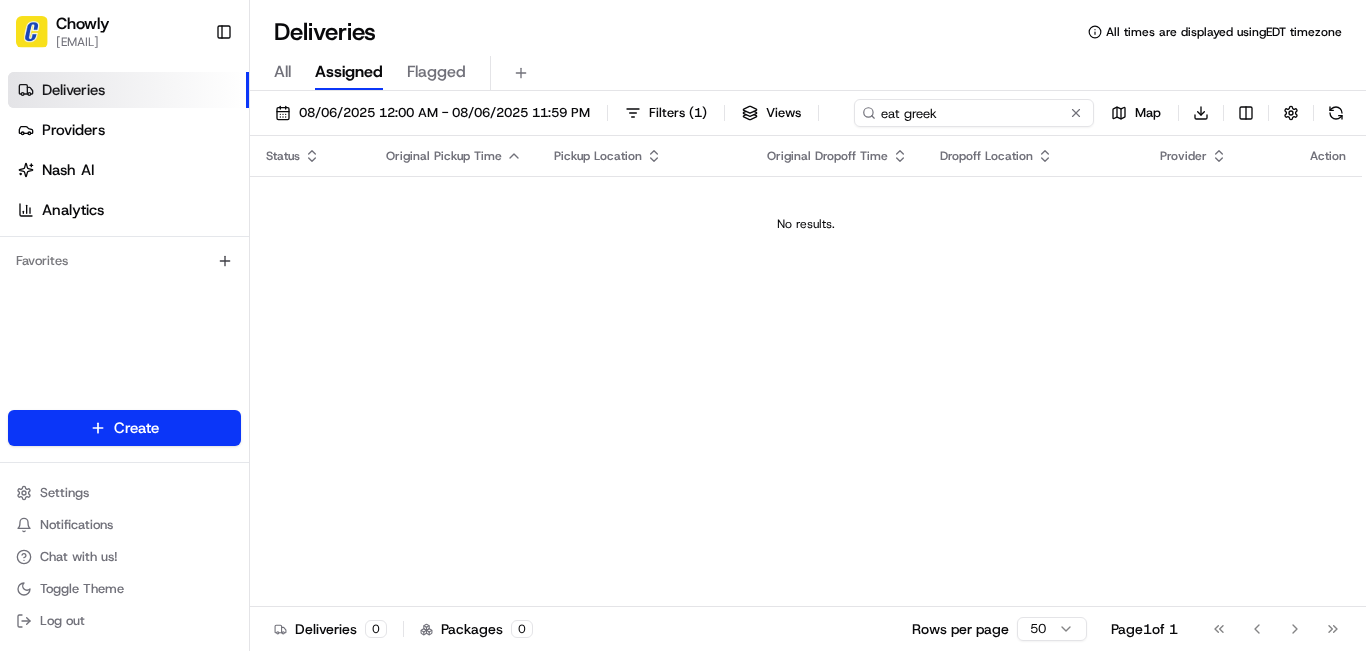 click on "eat greek" at bounding box center (974, 113) 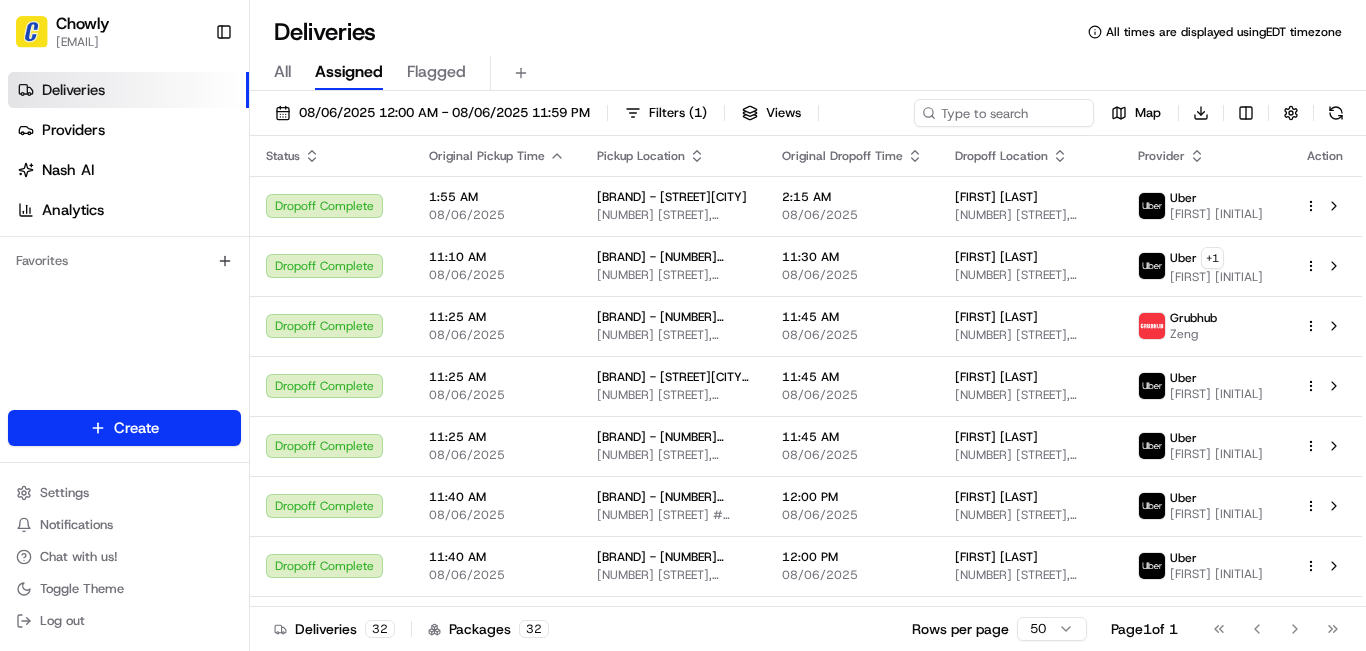 click on "All" at bounding box center (282, 72) 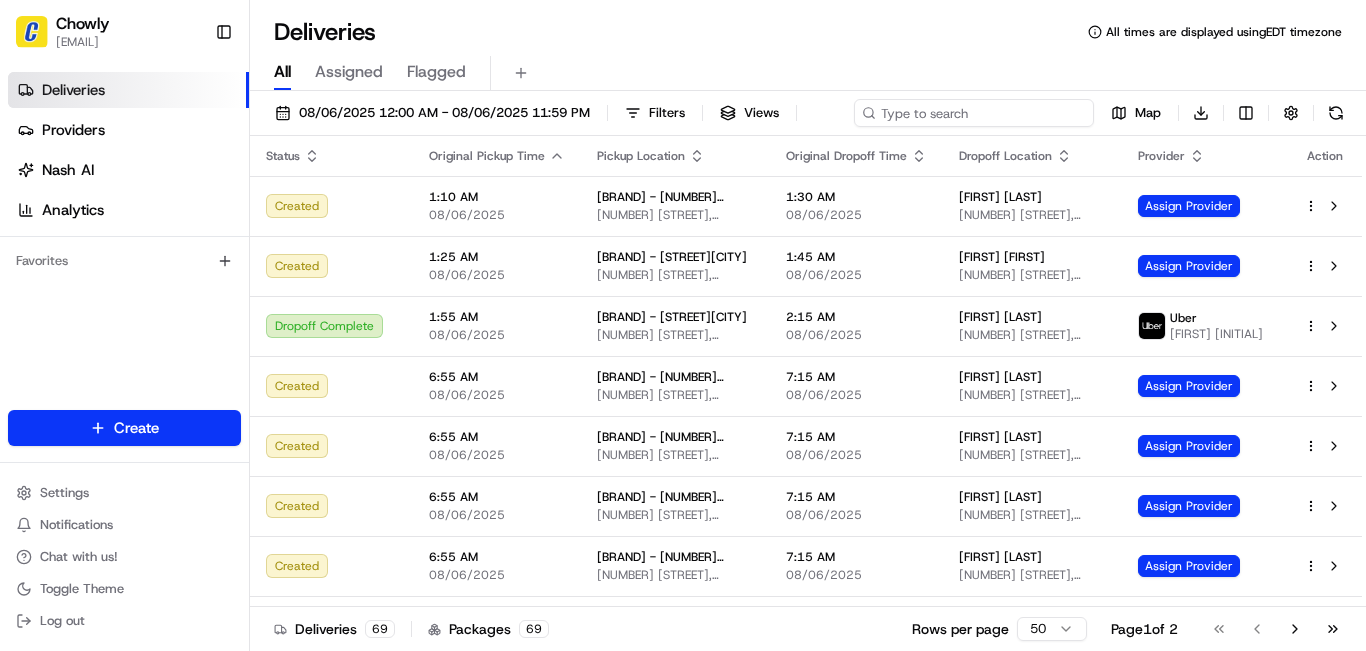 click at bounding box center [974, 113] 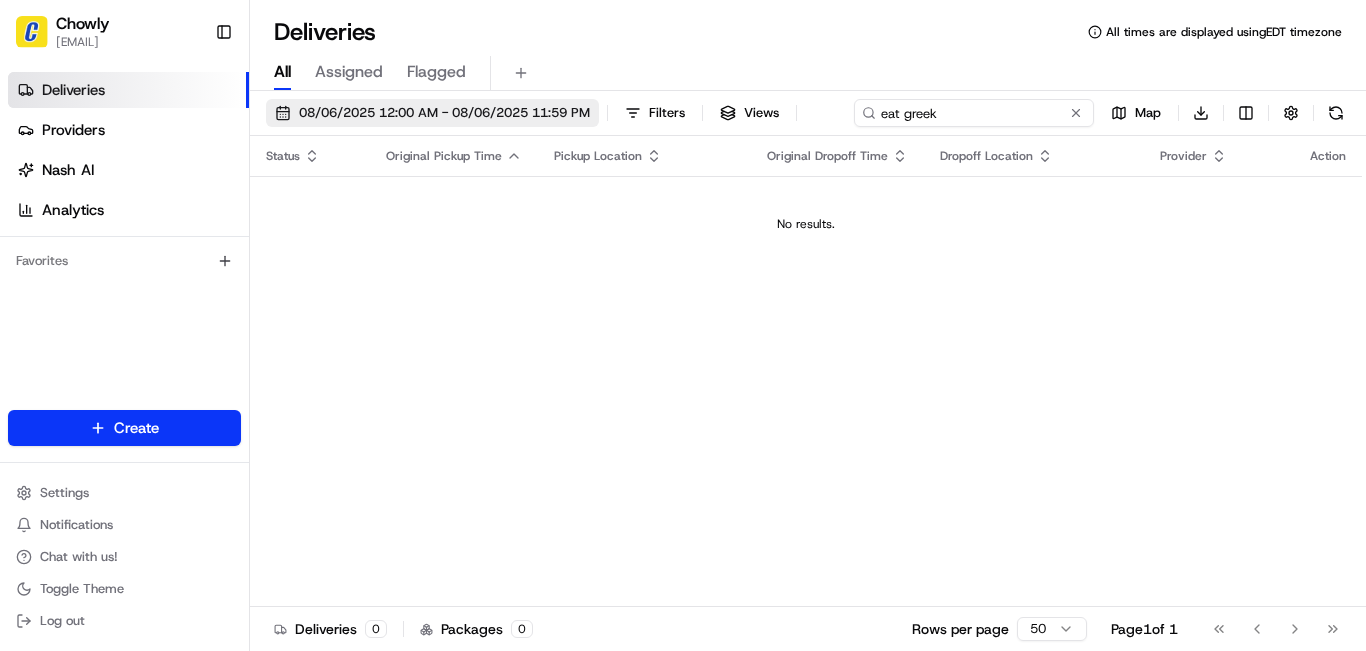 type on "eat greek" 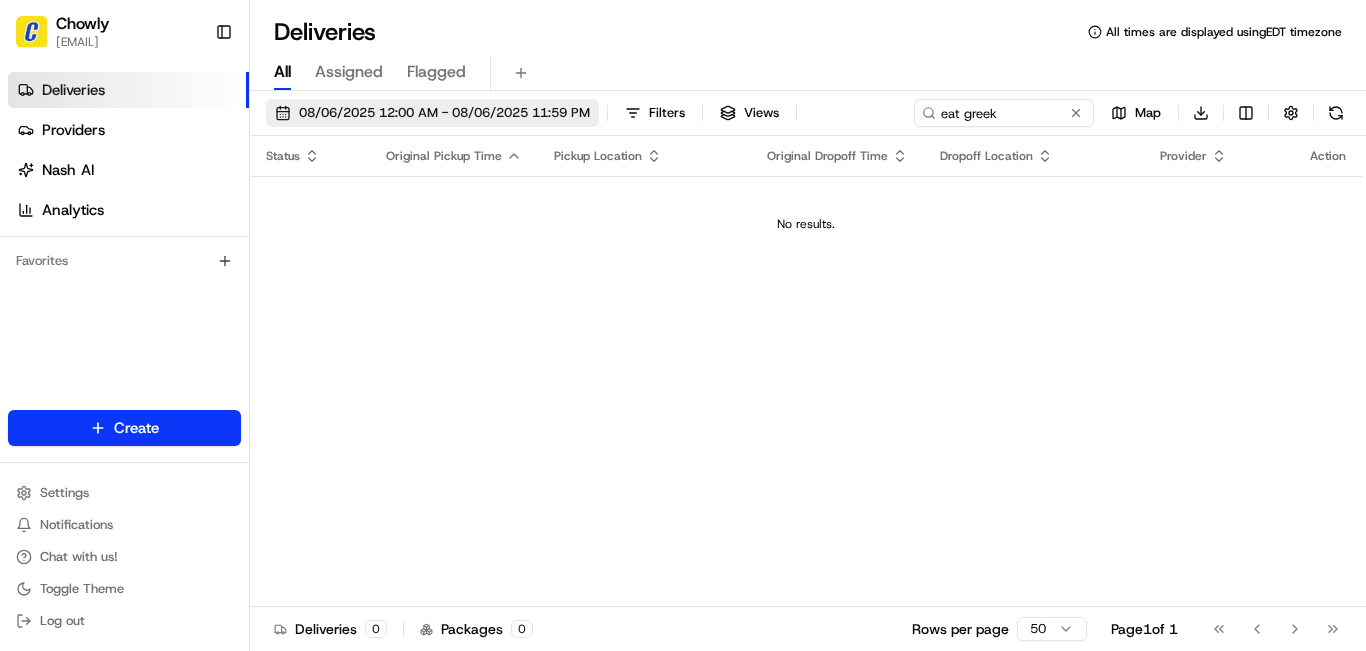 click on "08/06/2025 12:00 AM - 08/06/2025 11:59 PM" at bounding box center [444, 113] 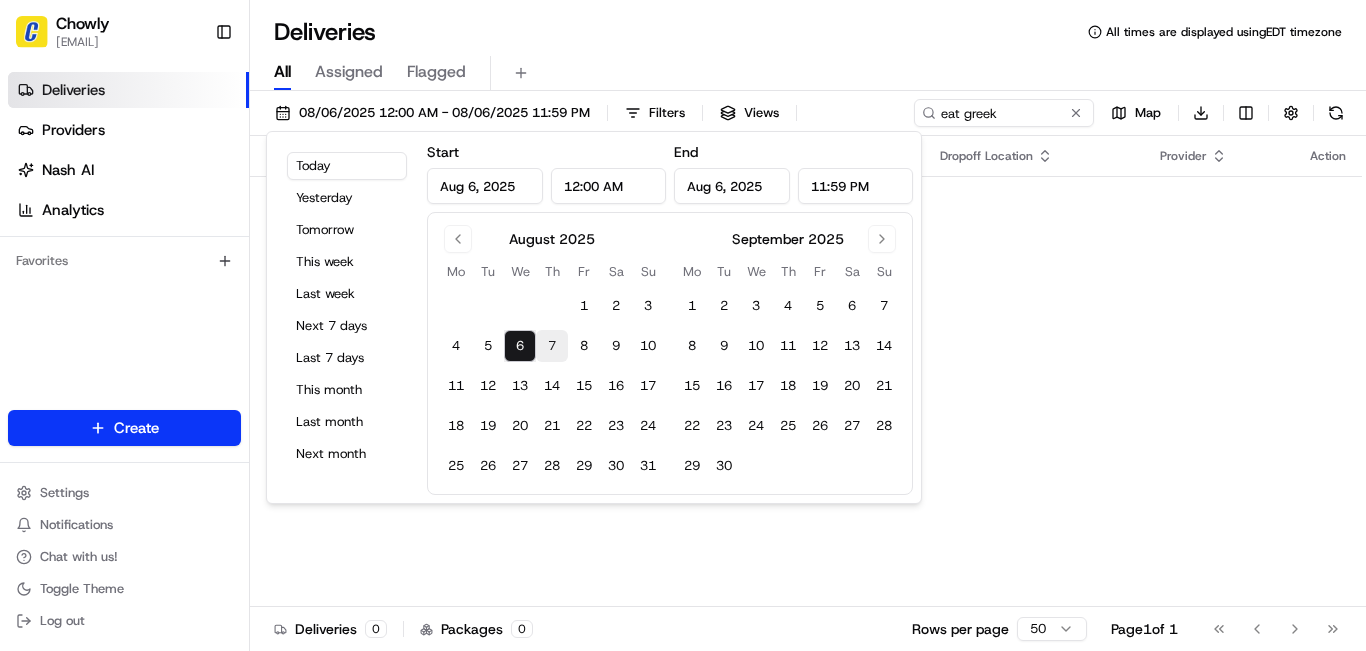 click on "7" at bounding box center (552, 346) 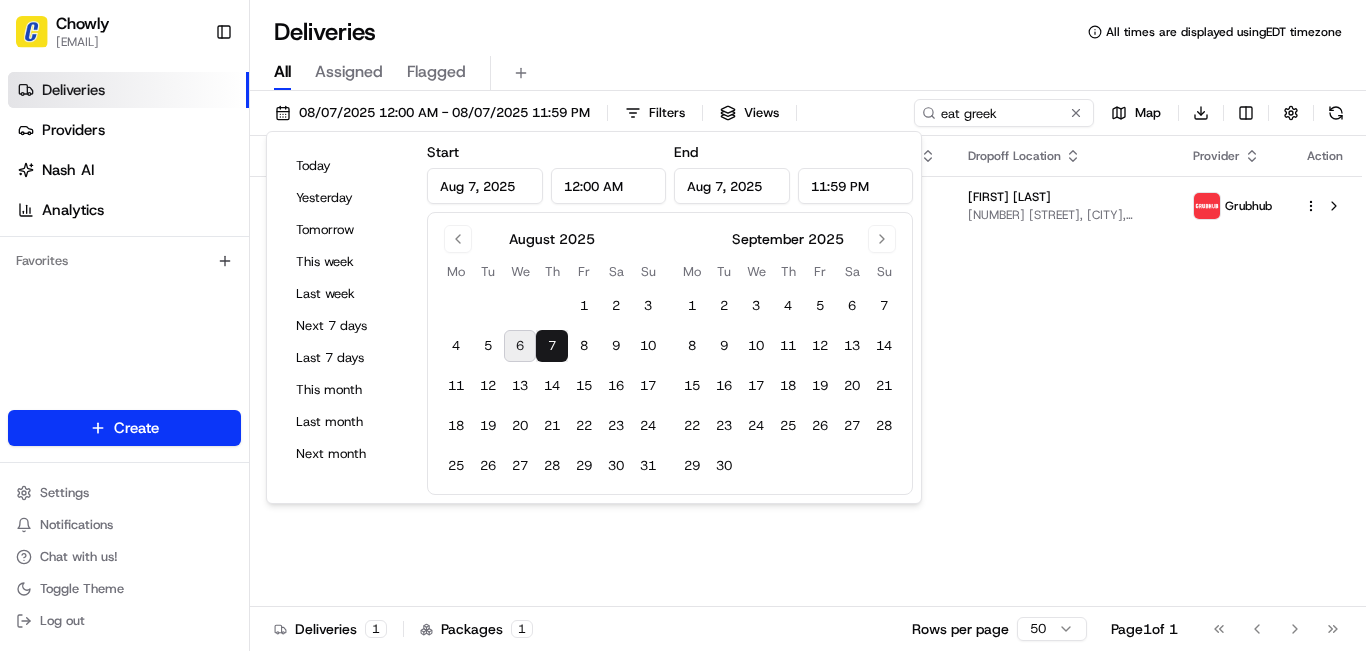click on "Status Original Pickup Time Pickup Location Original Dropoff Time Dropoff Location Provider Action Created [TIME] [DATE] [BRAND] - [NUMBER][STREET][CITY] [NUMBER] [STREET], [CITY], [STATE] [POSTAL_CODE], [COUNTRY] [TIME] [FIRST] [LAST] [PROVIDER]" at bounding box center [806, 371] 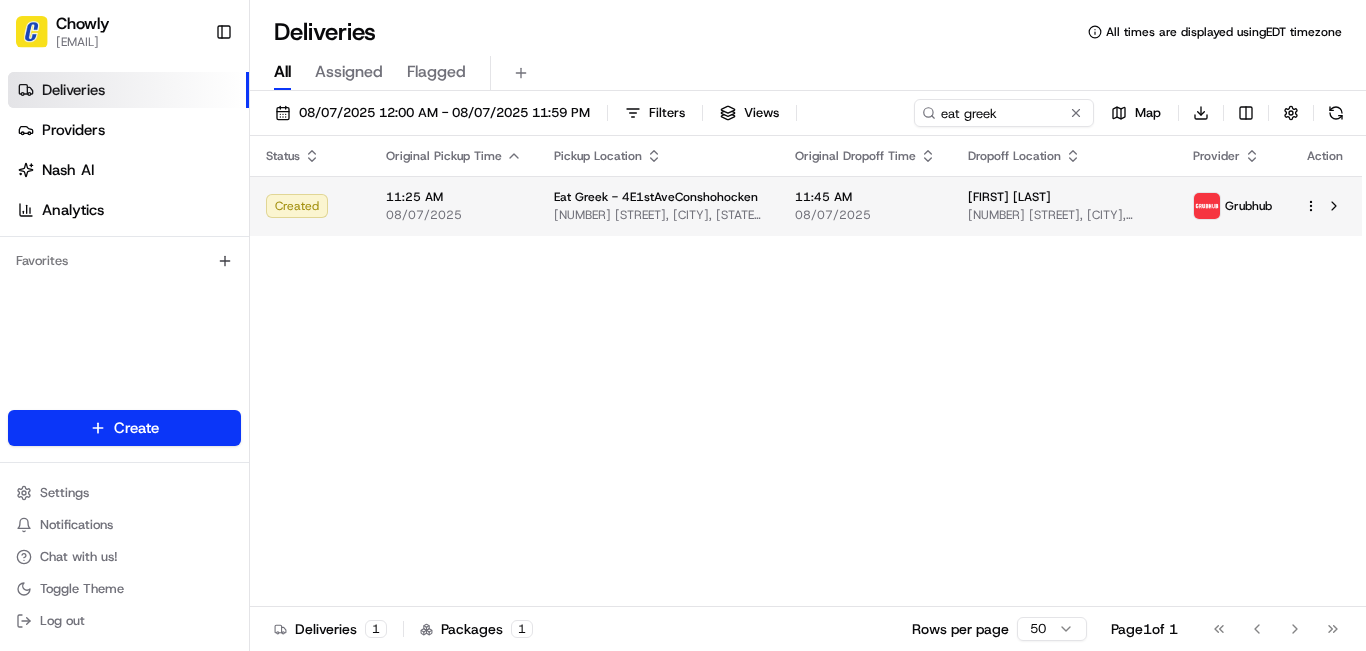 click on "[BRAND] - [NUMBER][STREET] [NUMBER] [STREET], [CITY], [STATE] [POSTAL_CODE], [COUNTRY]" at bounding box center (658, 206) 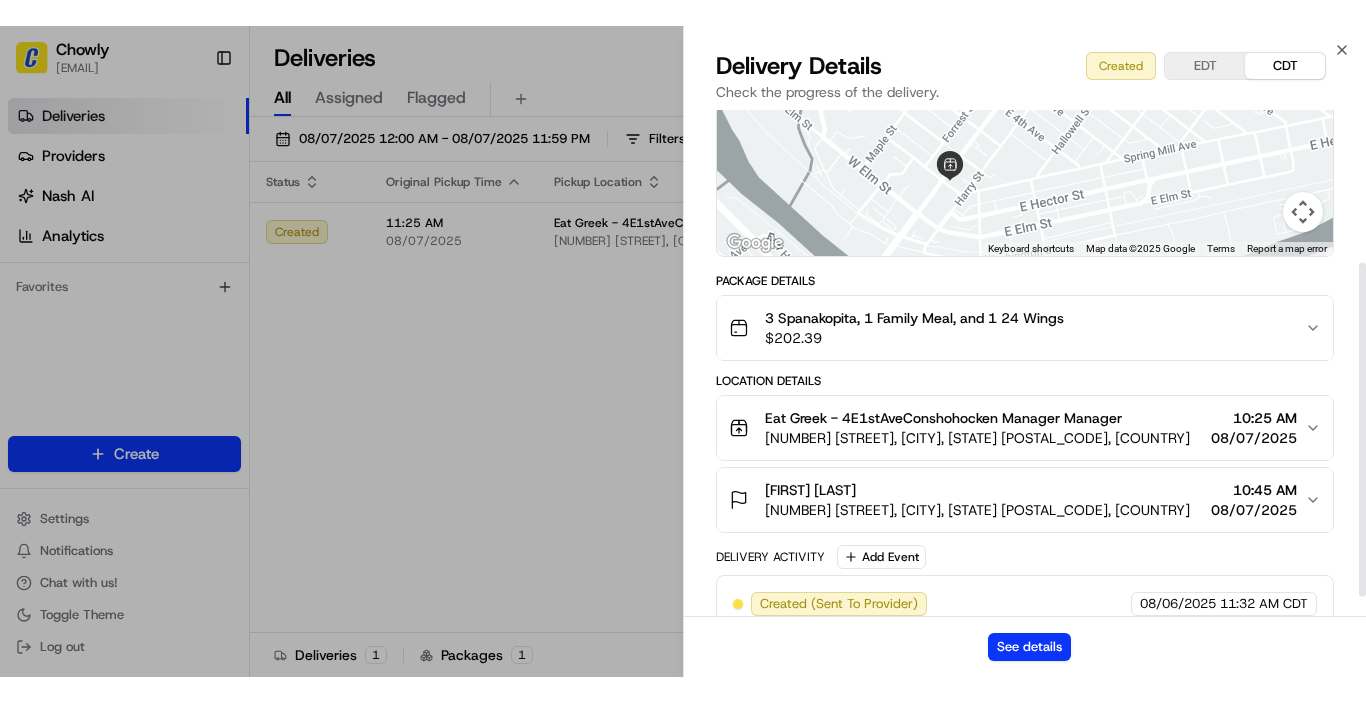 scroll, scrollTop: 260, scrollLeft: 0, axis: vertical 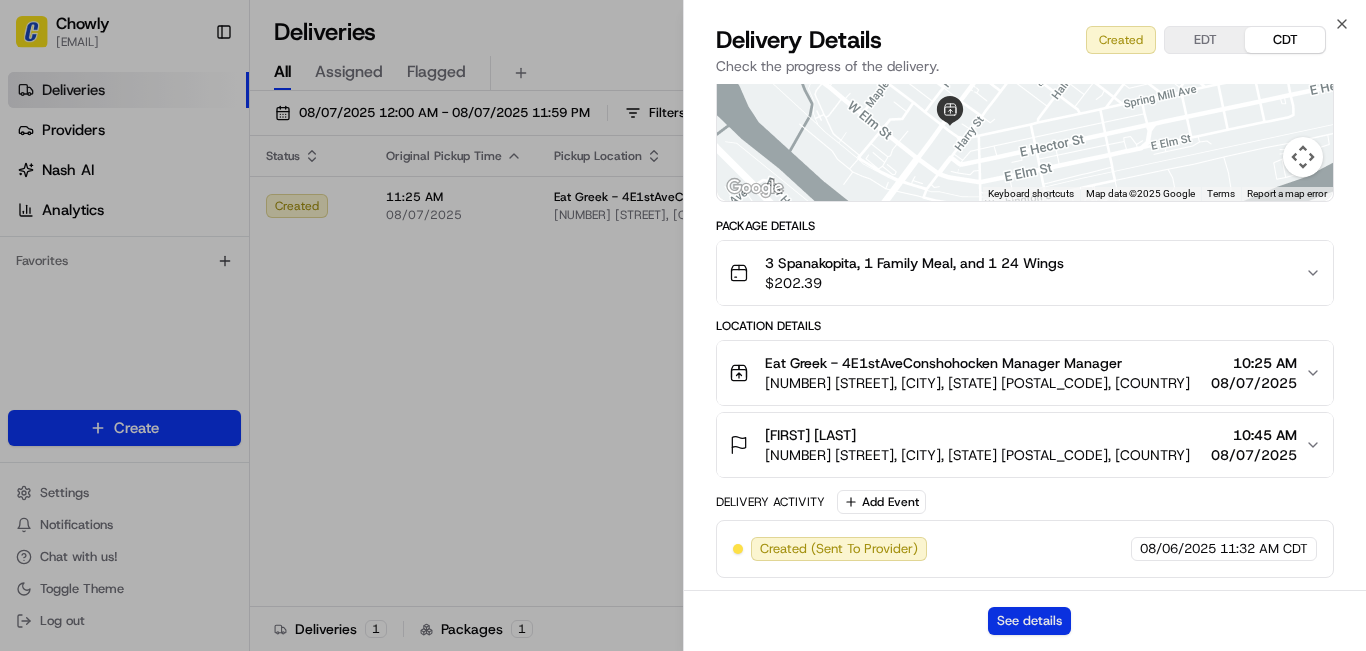 click on "See details" at bounding box center [1029, 621] 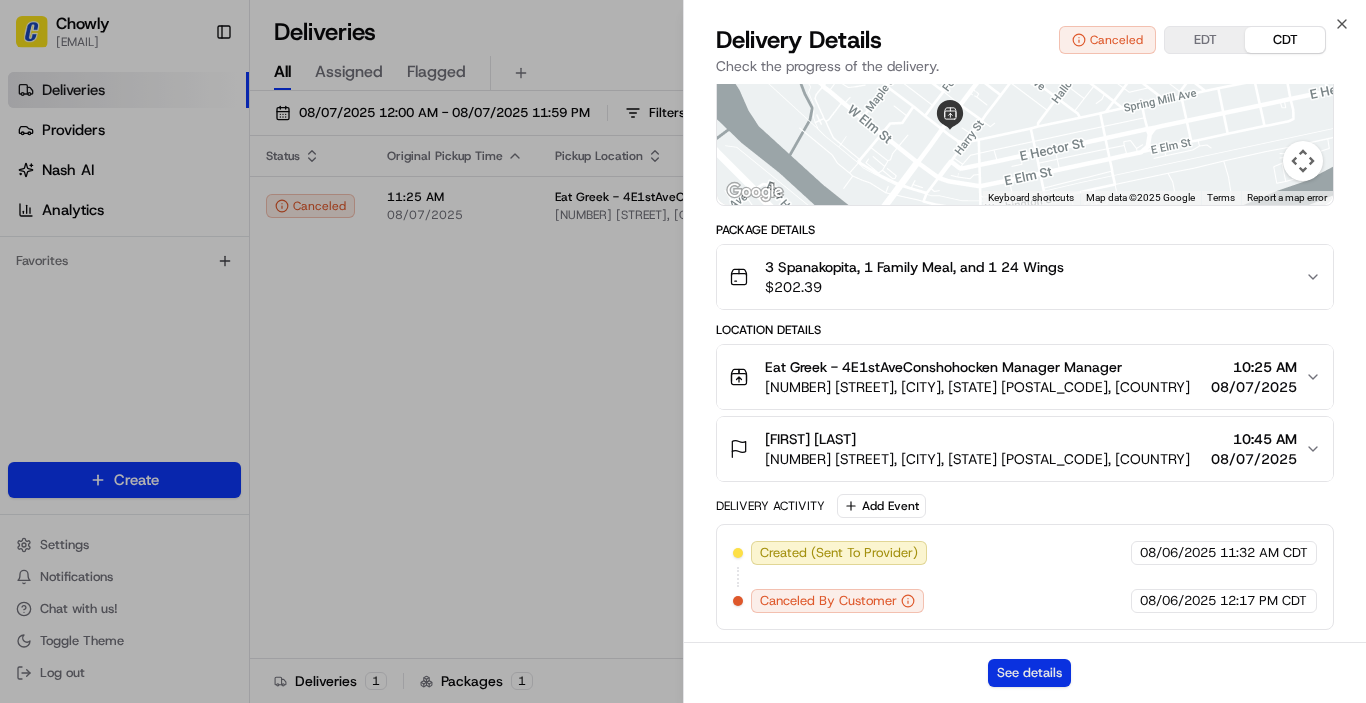 scroll, scrollTop: 256, scrollLeft: 0, axis: vertical 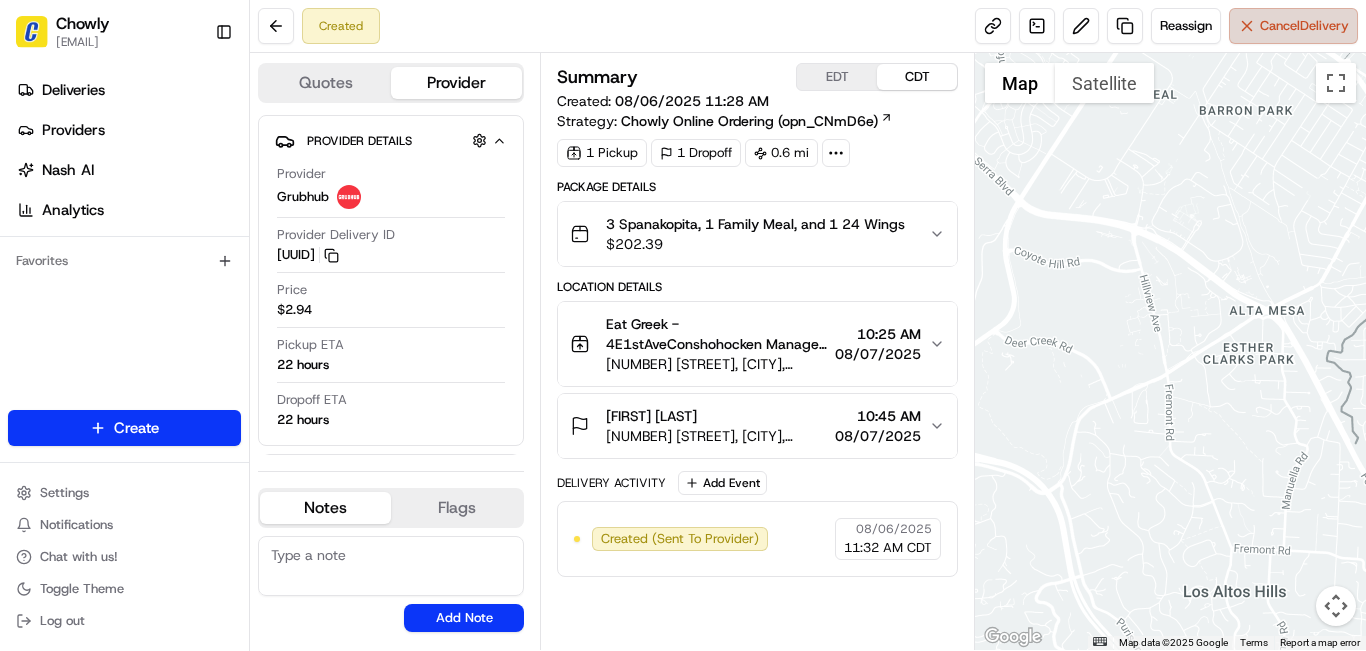click on "Cancel  Delivery" at bounding box center [1304, 26] 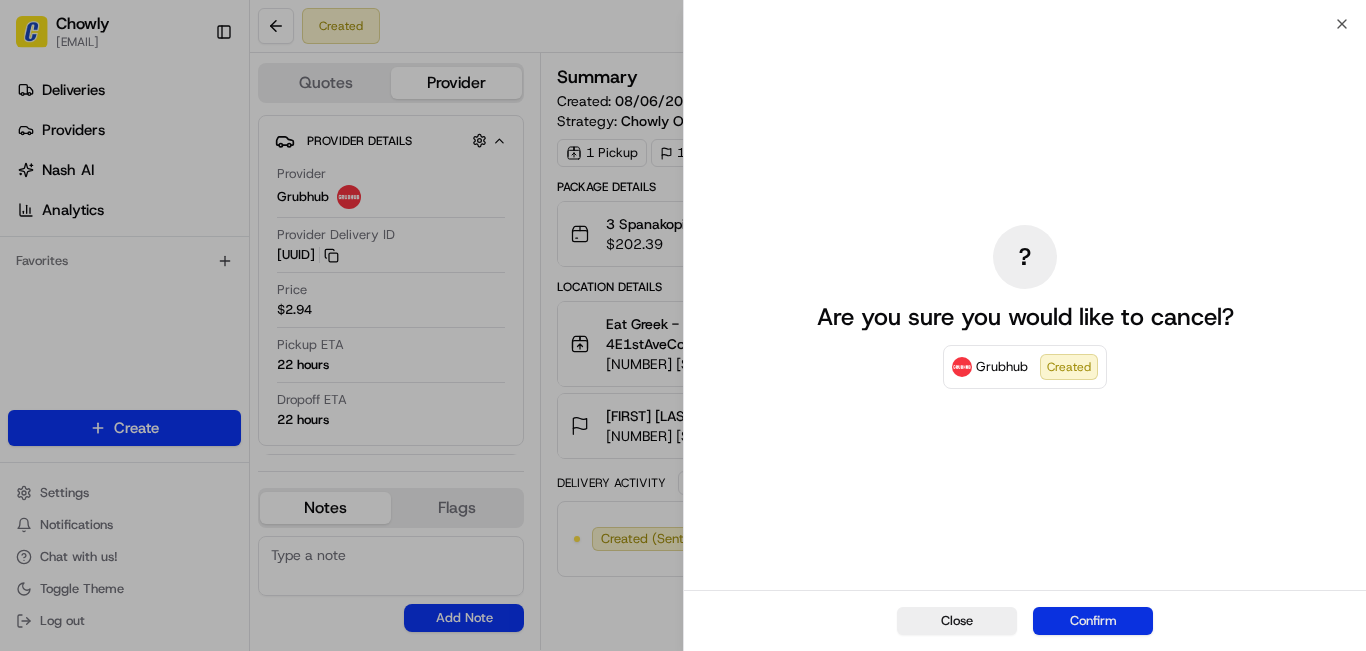 click on "Confirm" at bounding box center (1093, 621) 